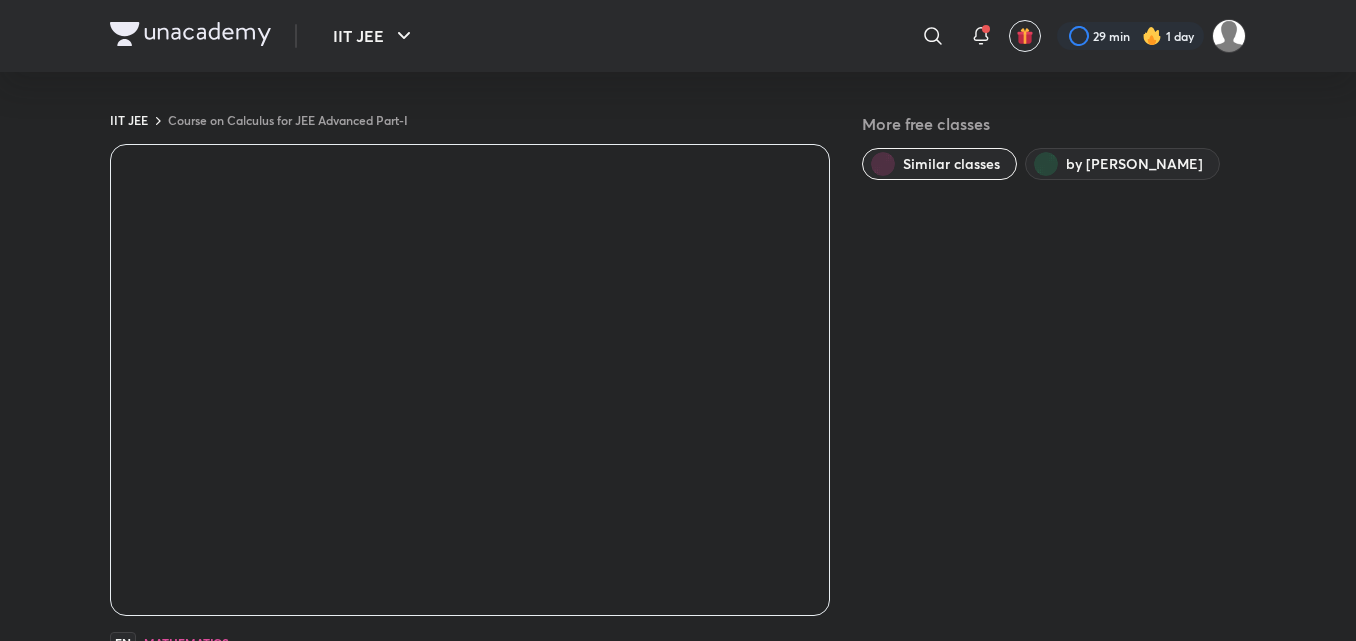 scroll, scrollTop: 0, scrollLeft: 0, axis: both 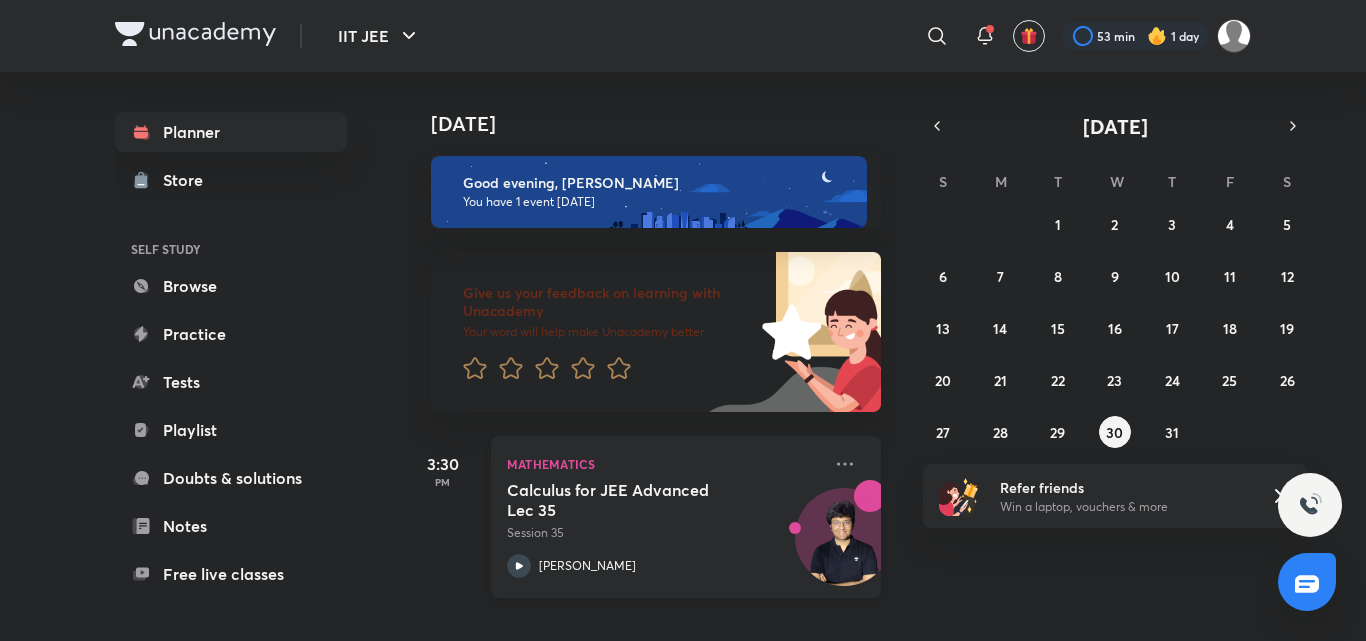 click on "[PERSON_NAME]" at bounding box center [587, 566] 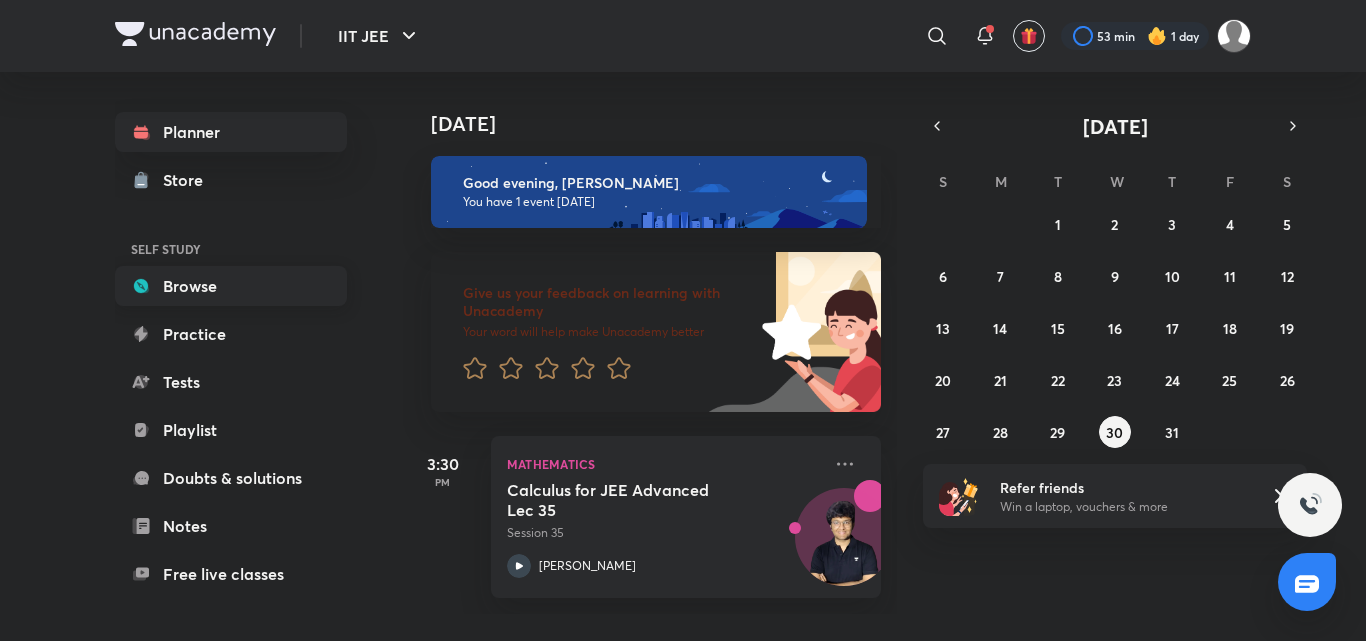 click on "Browse" at bounding box center [231, 286] 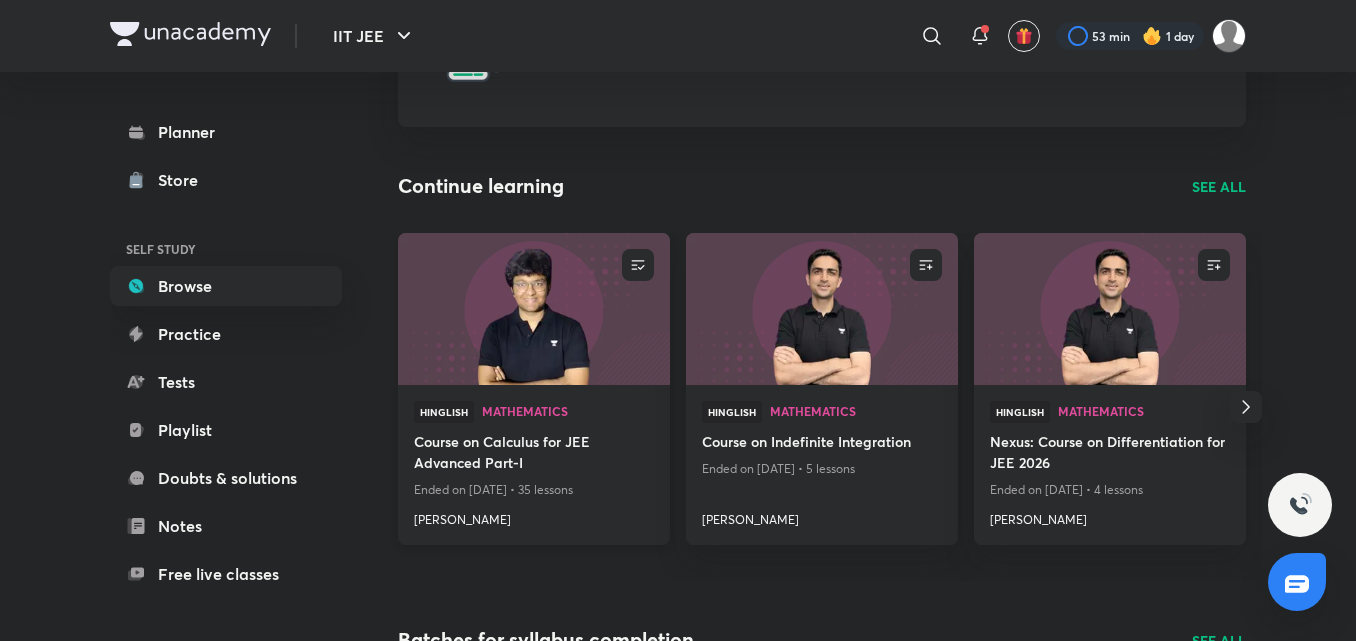 scroll, scrollTop: 130, scrollLeft: 0, axis: vertical 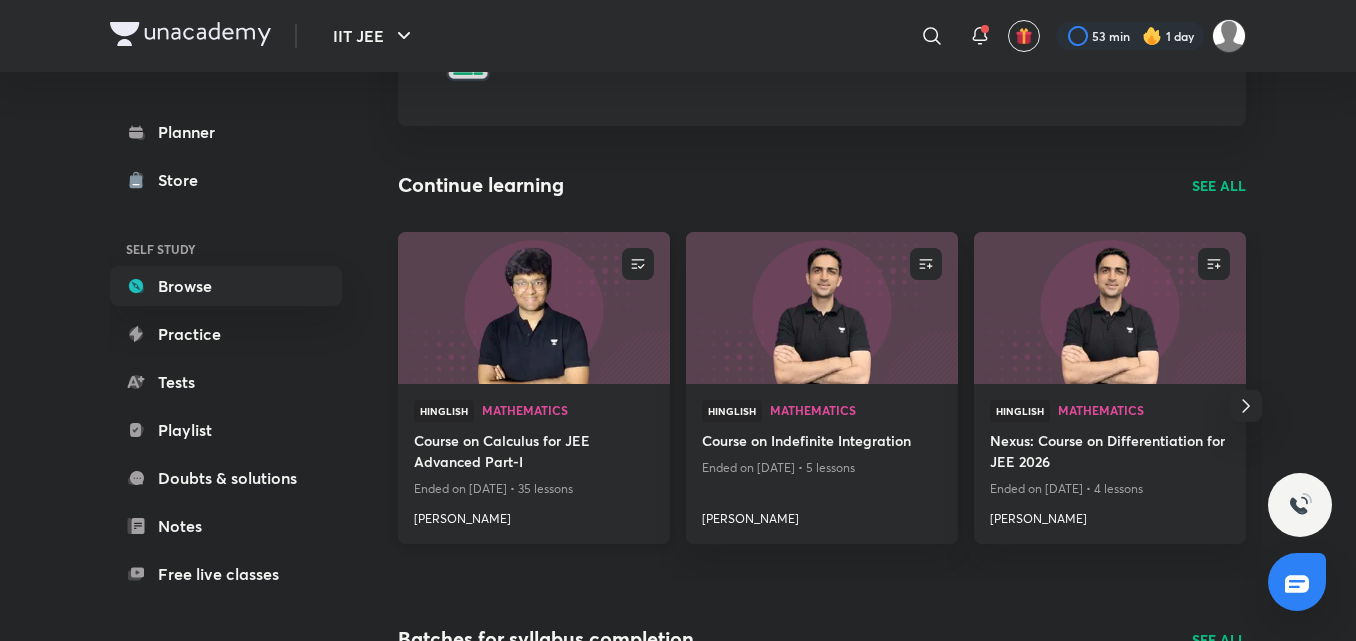 click on "[PERSON_NAME]" at bounding box center (534, 515) 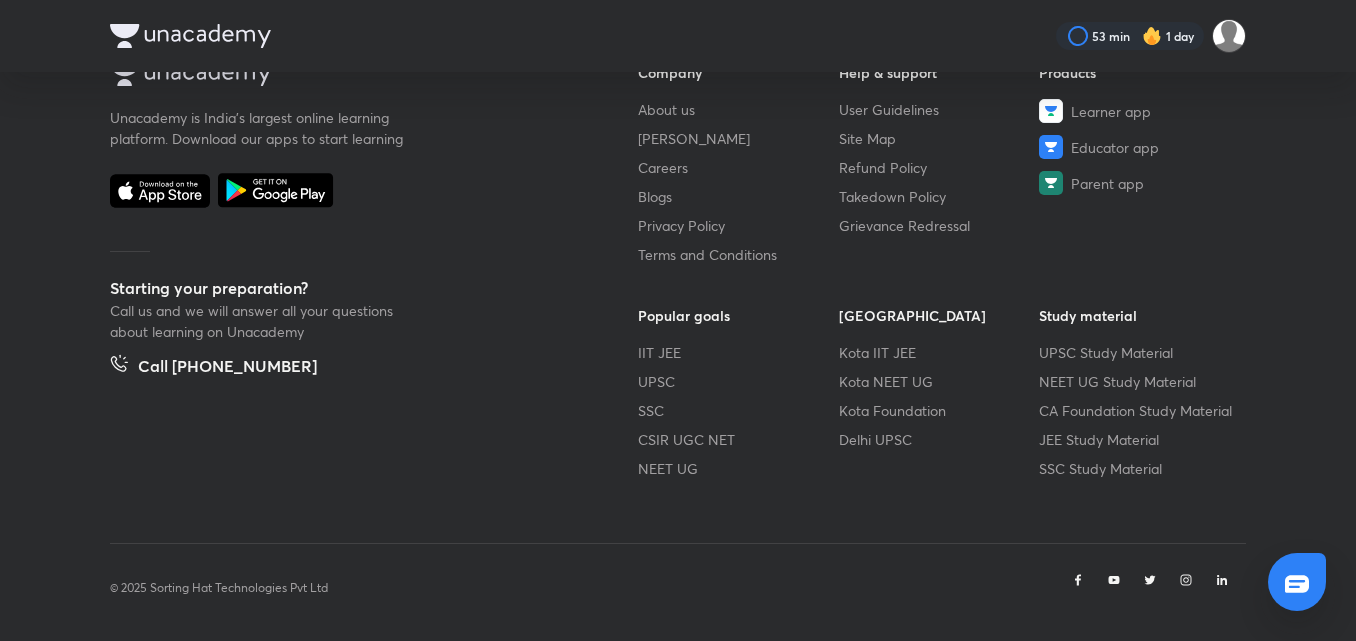 scroll, scrollTop: 0, scrollLeft: 0, axis: both 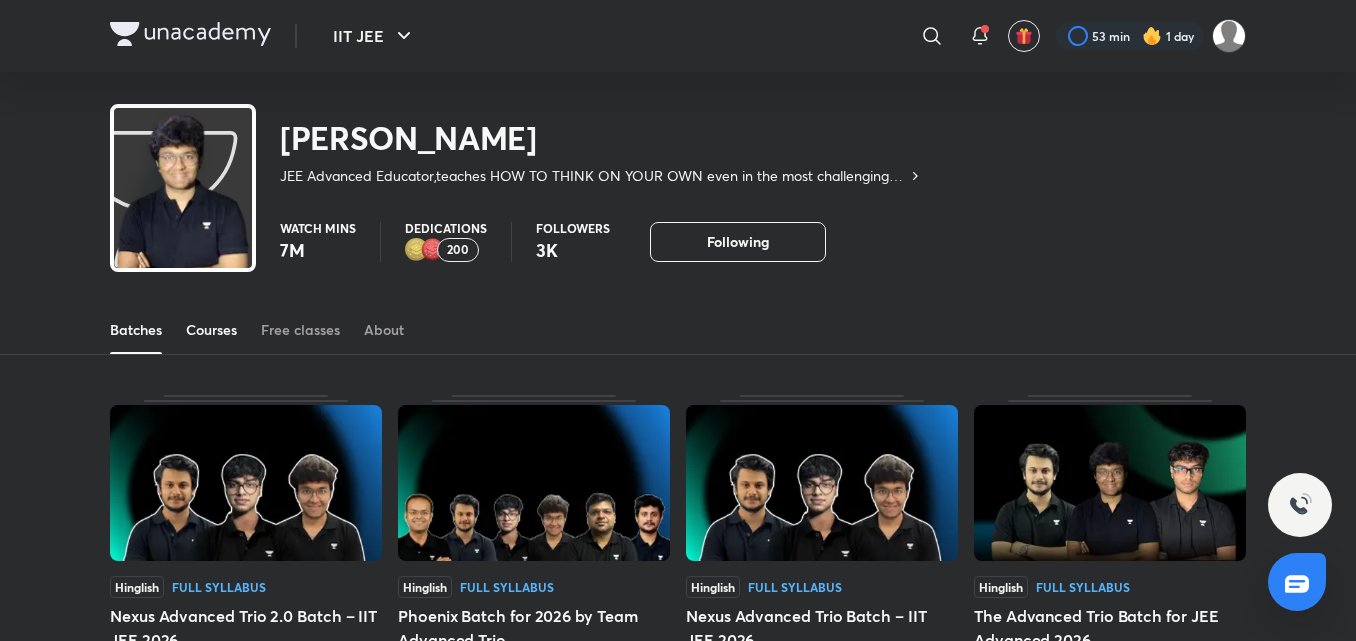 click on "Courses" at bounding box center (211, 330) 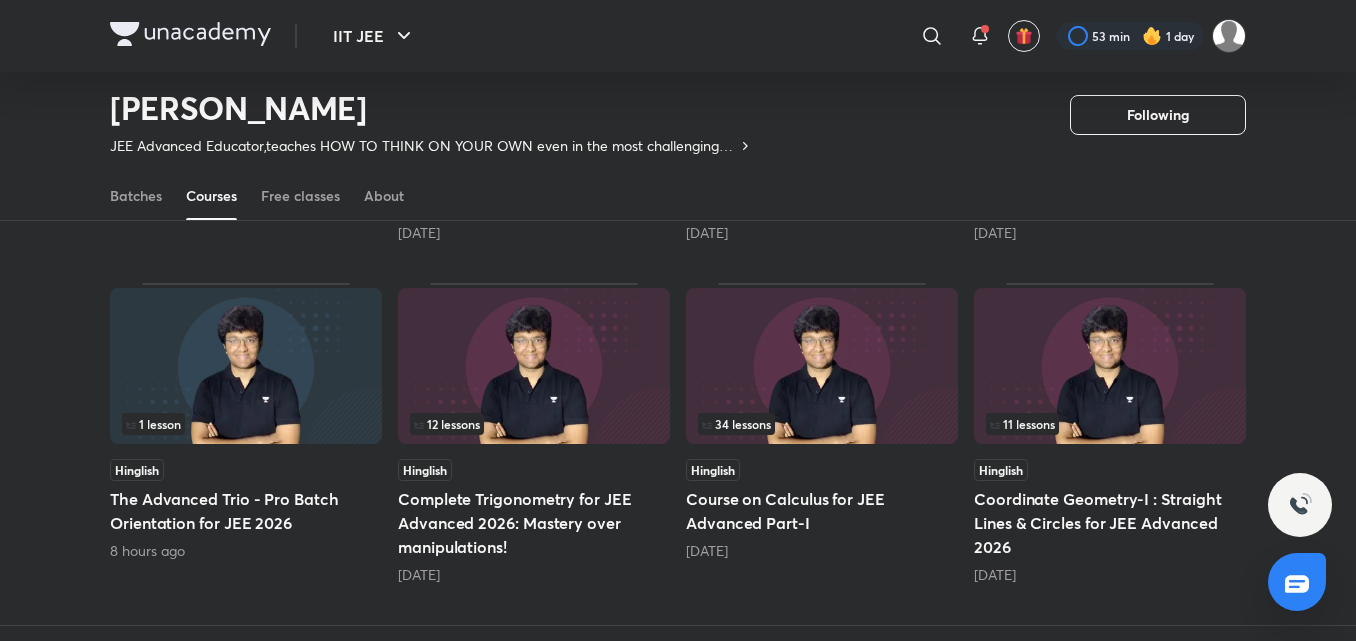 scroll, scrollTop: 809, scrollLeft: 0, axis: vertical 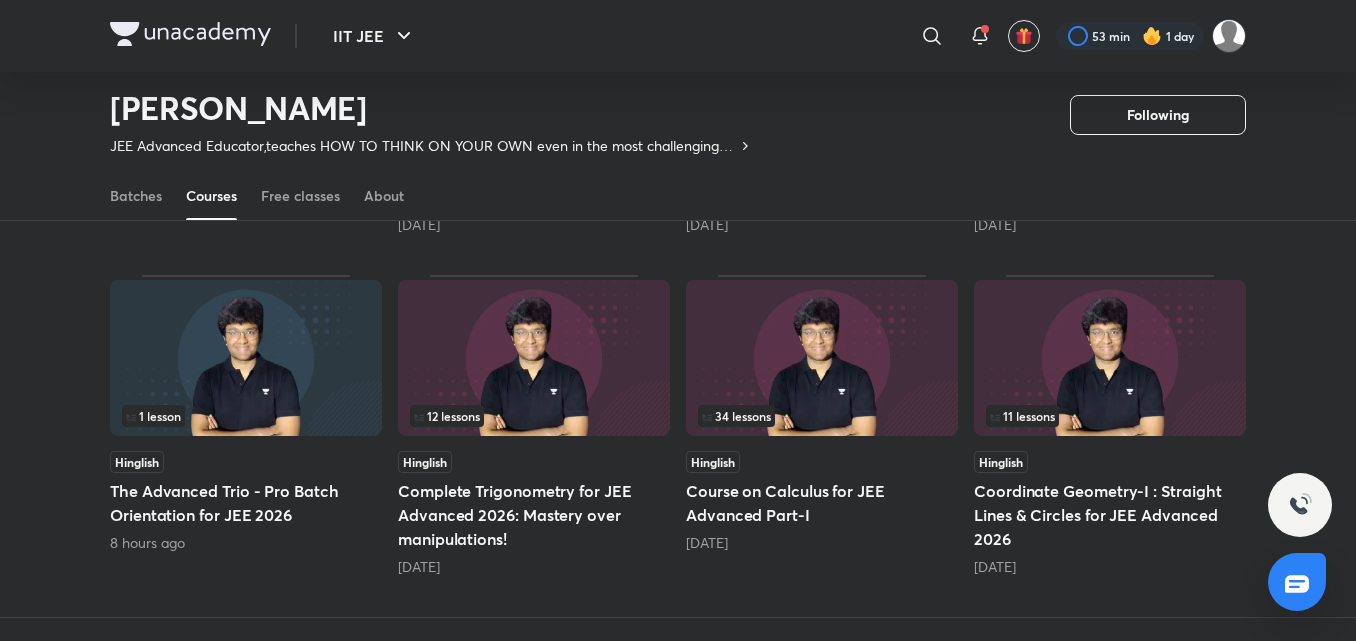 click on "Course on Calculus for JEE Advanced Part-I" at bounding box center (822, 503) 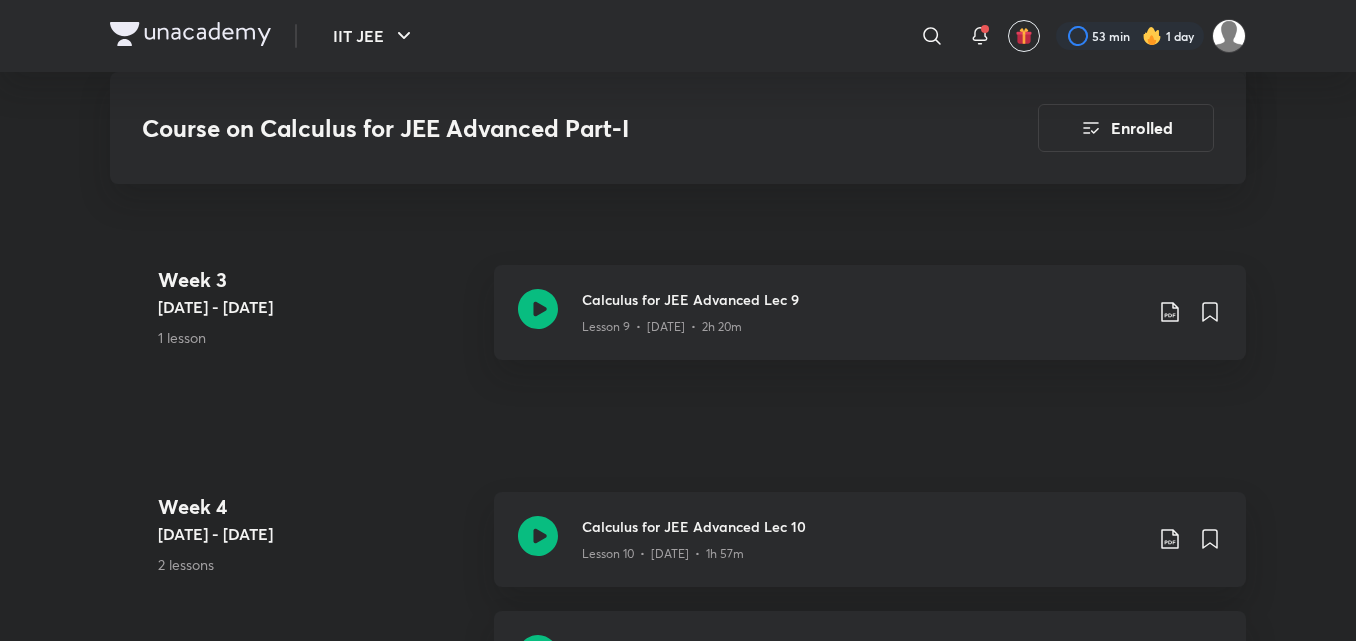 scroll, scrollTop: 2281, scrollLeft: 0, axis: vertical 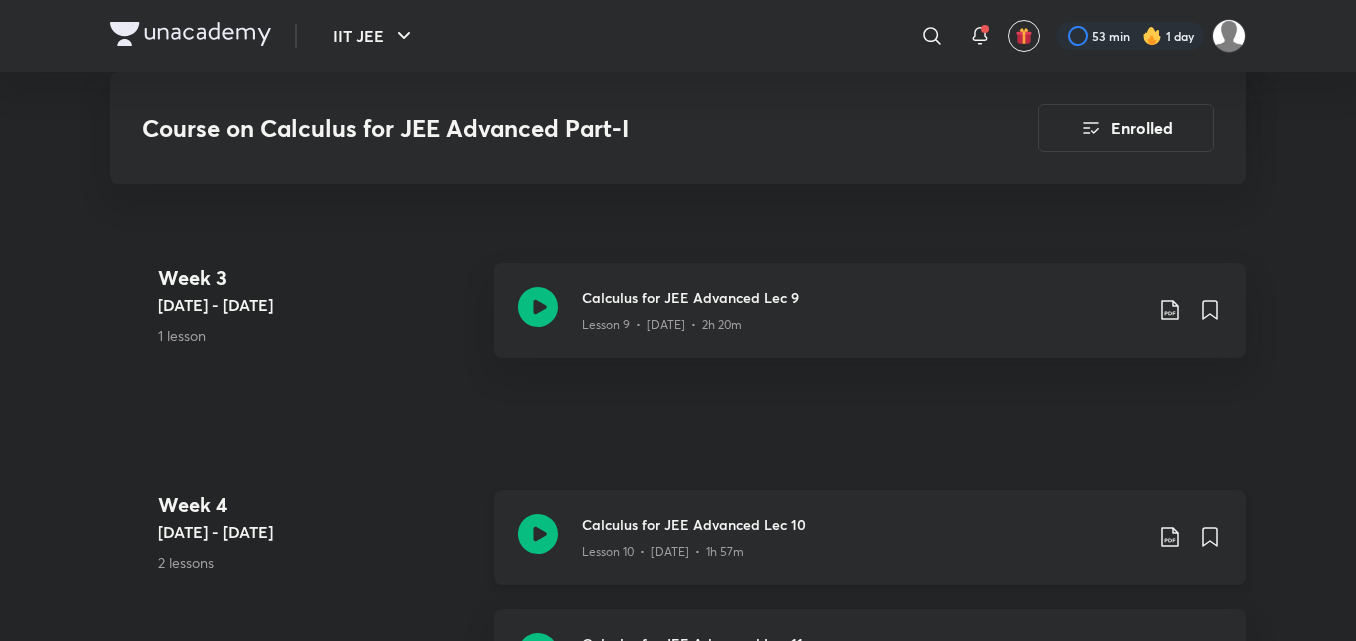 click on "Lesson 10  •  [DATE]  •  1h 57m" at bounding box center (862, 548) 